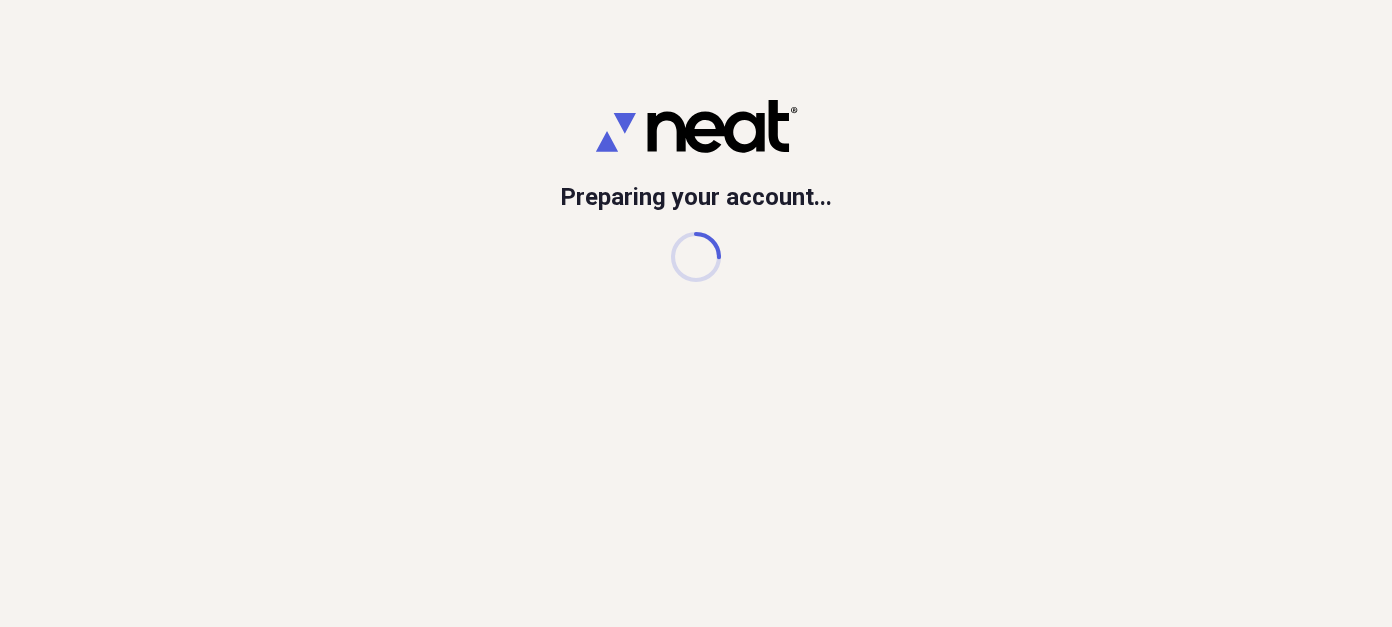 scroll, scrollTop: 0, scrollLeft: 0, axis: both 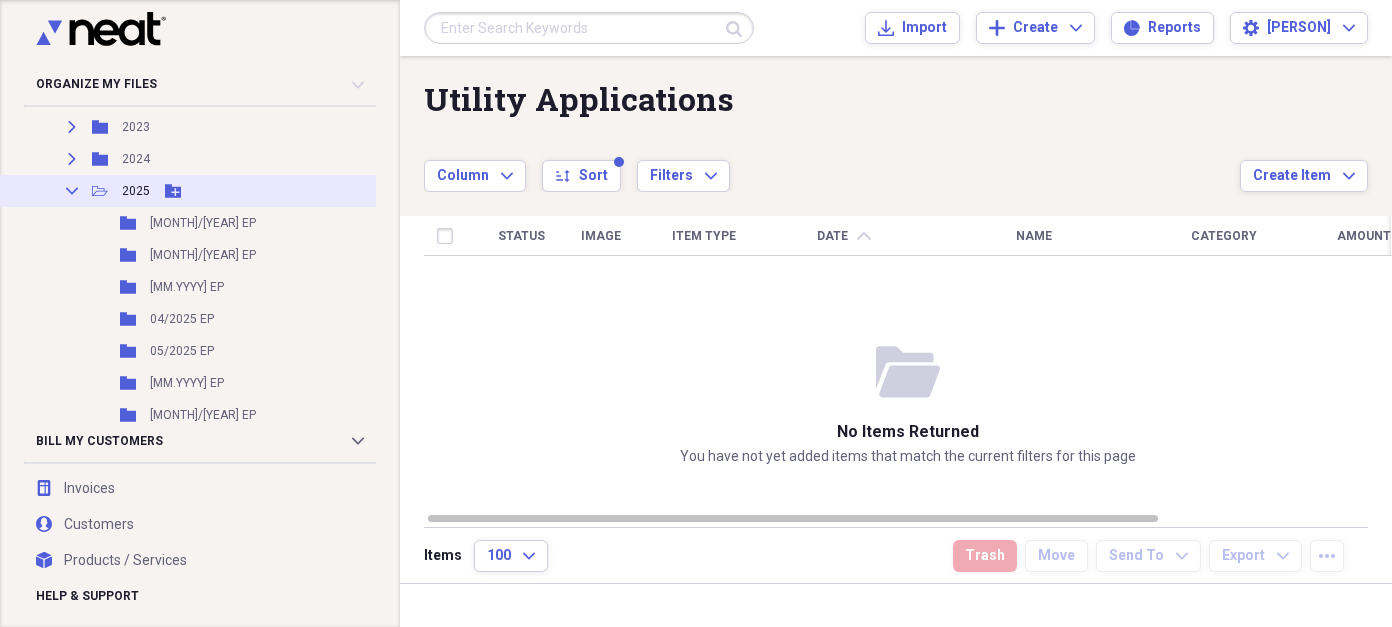 click 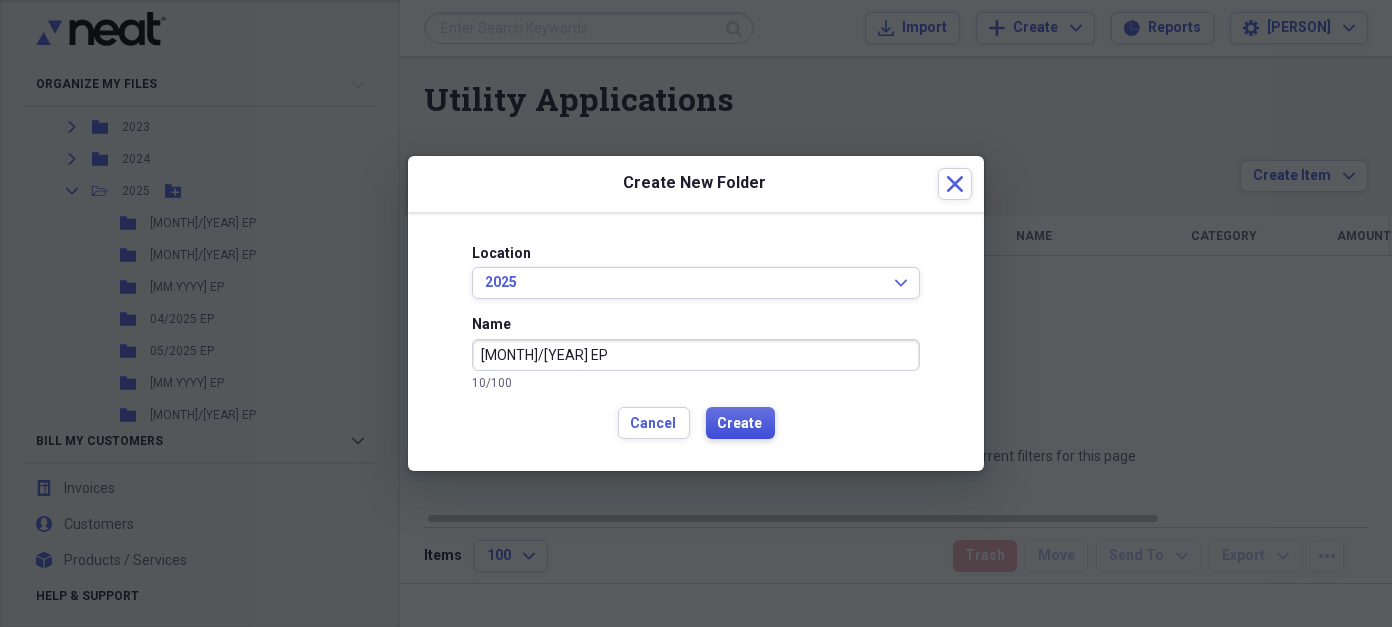 type on "[MONTH]/[YEAR] EP" 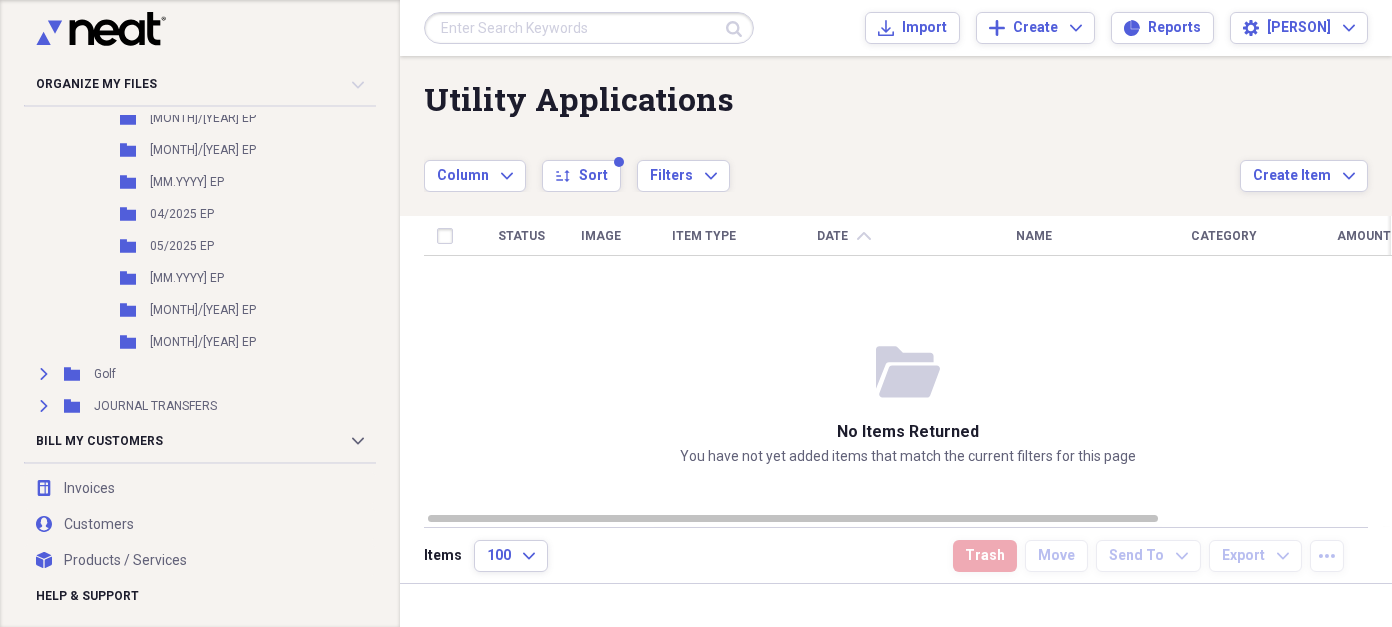 scroll, scrollTop: 1100, scrollLeft: 0, axis: vertical 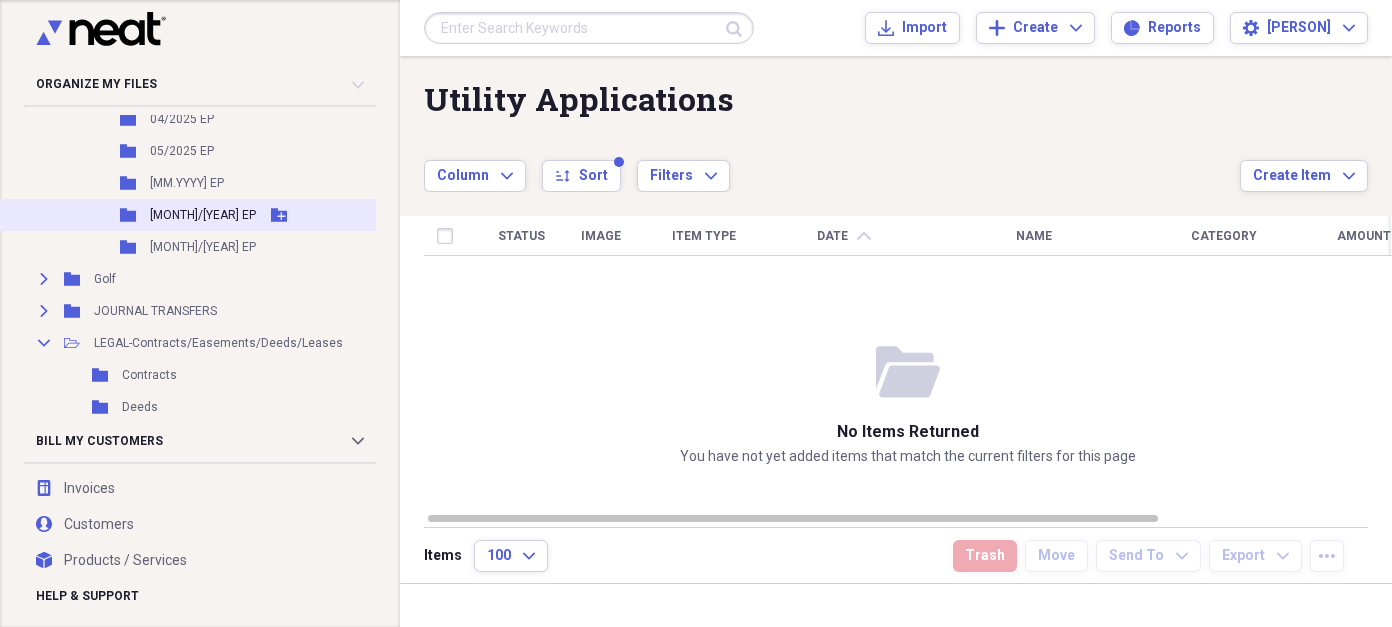 click on "[MONTH]/[YEAR] EP" at bounding box center (203, 215) 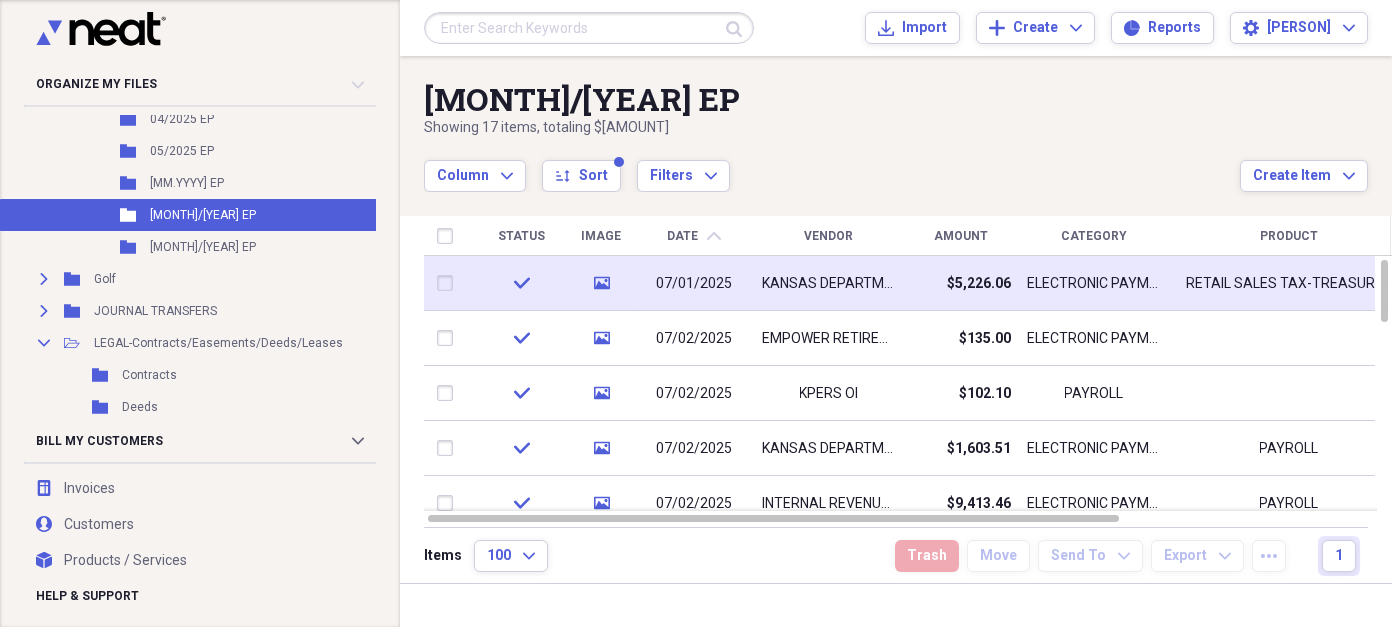 click on "$5,226.06" at bounding box center [961, 283] 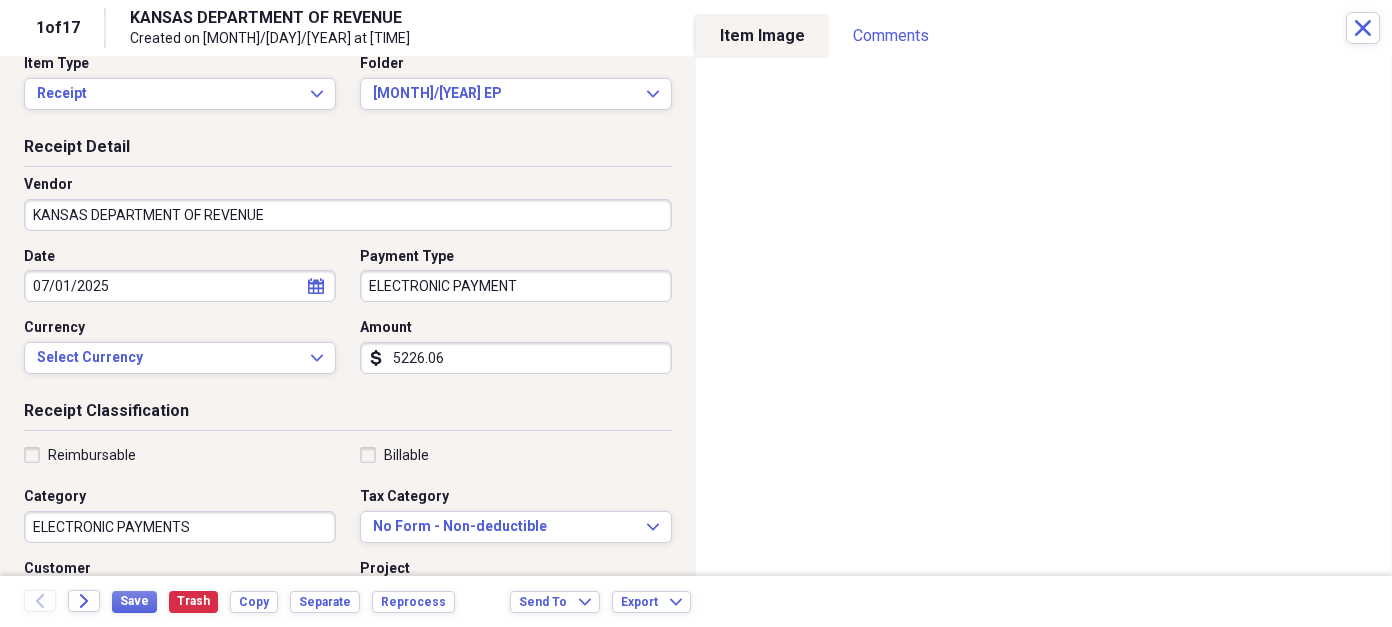 scroll, scrollTop: 0, scrollLeft: 0, axis: both 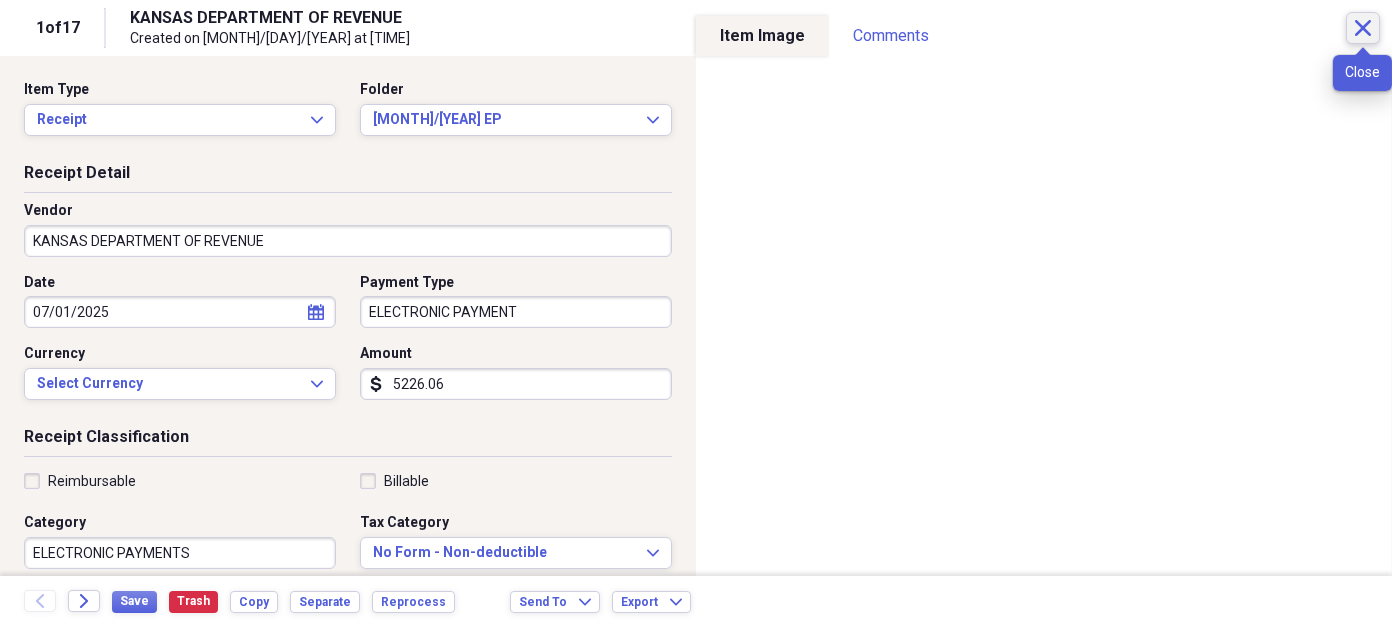 click 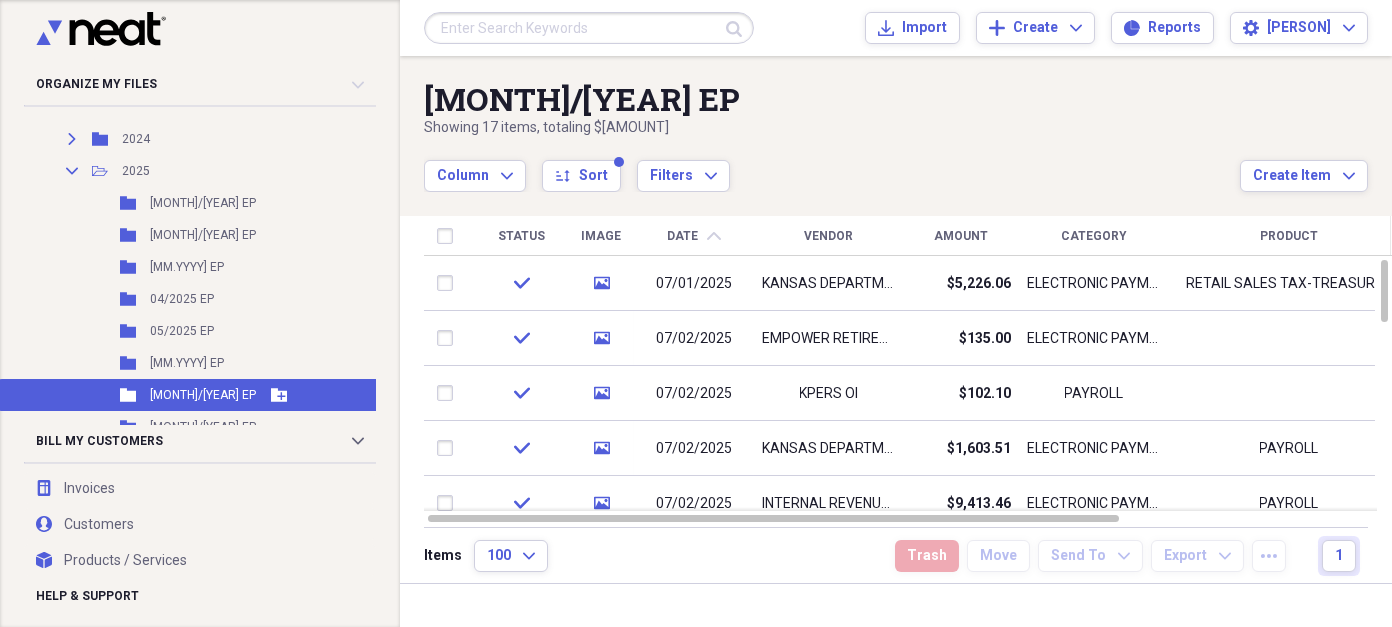 scroll, scrollTop: 900, scrollLeft: 0, axis: vertical 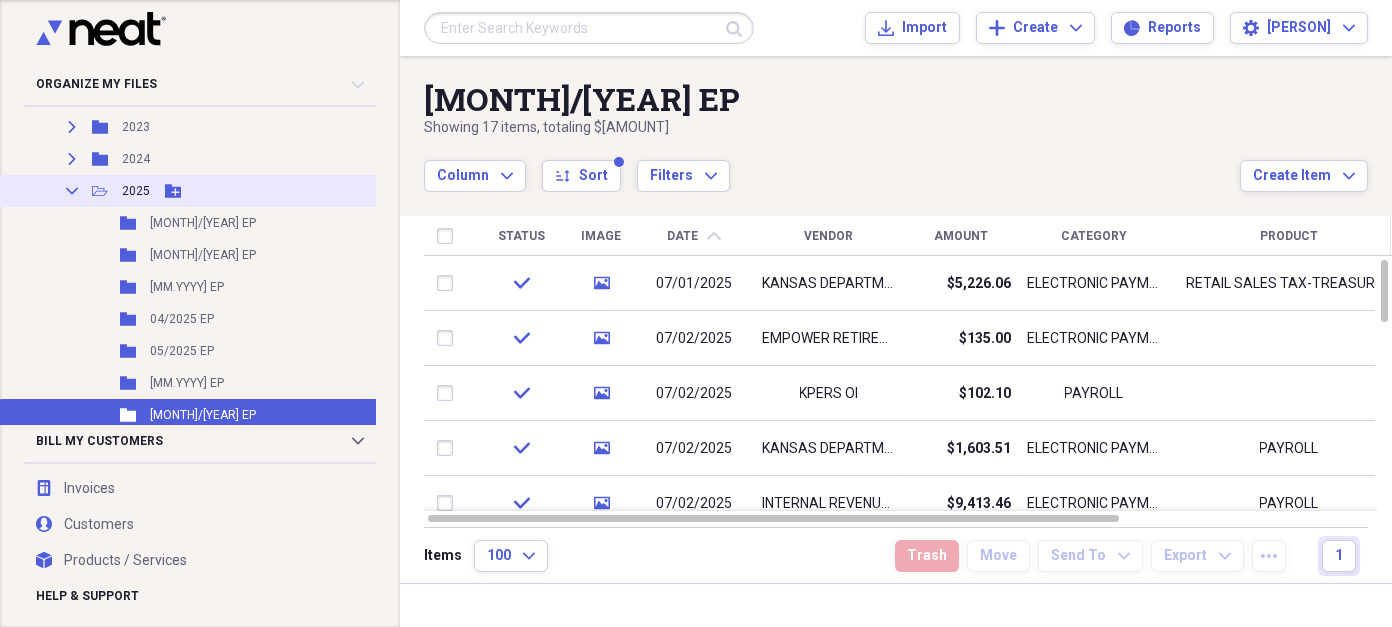 click on "2025" at bounding box center [136, 191] 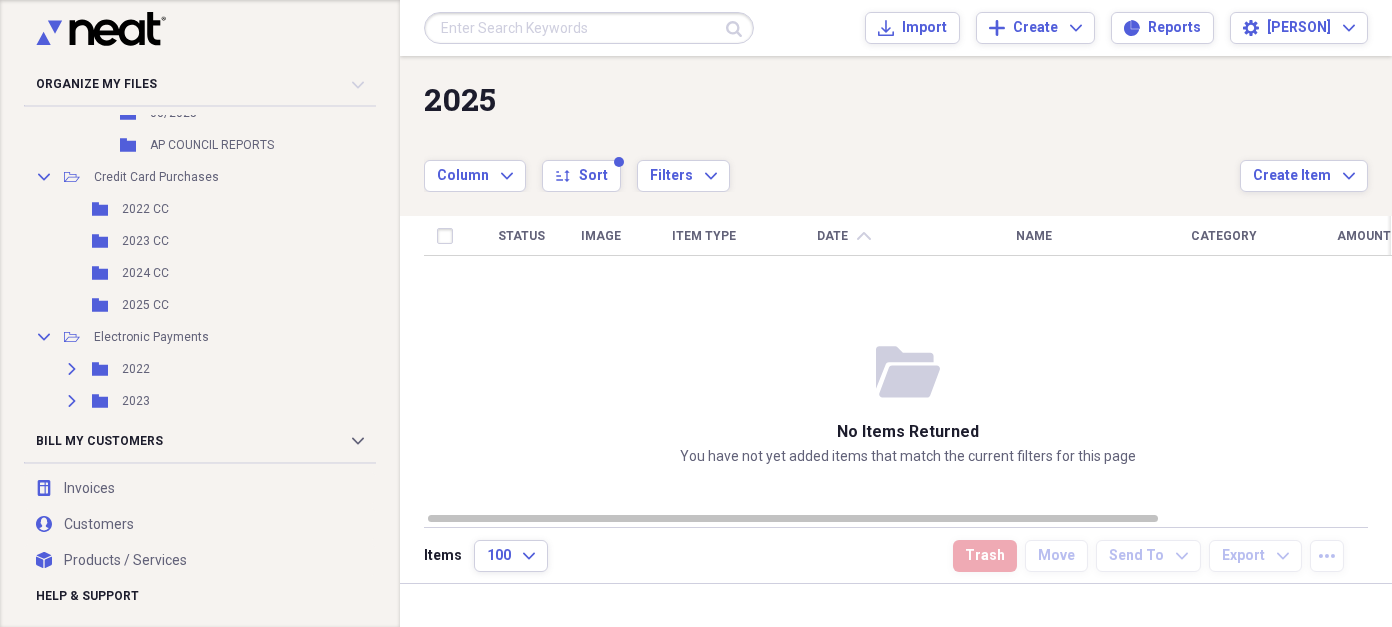 scroll, scrollTop: 600, scrollLeft: 0, axis: vertical 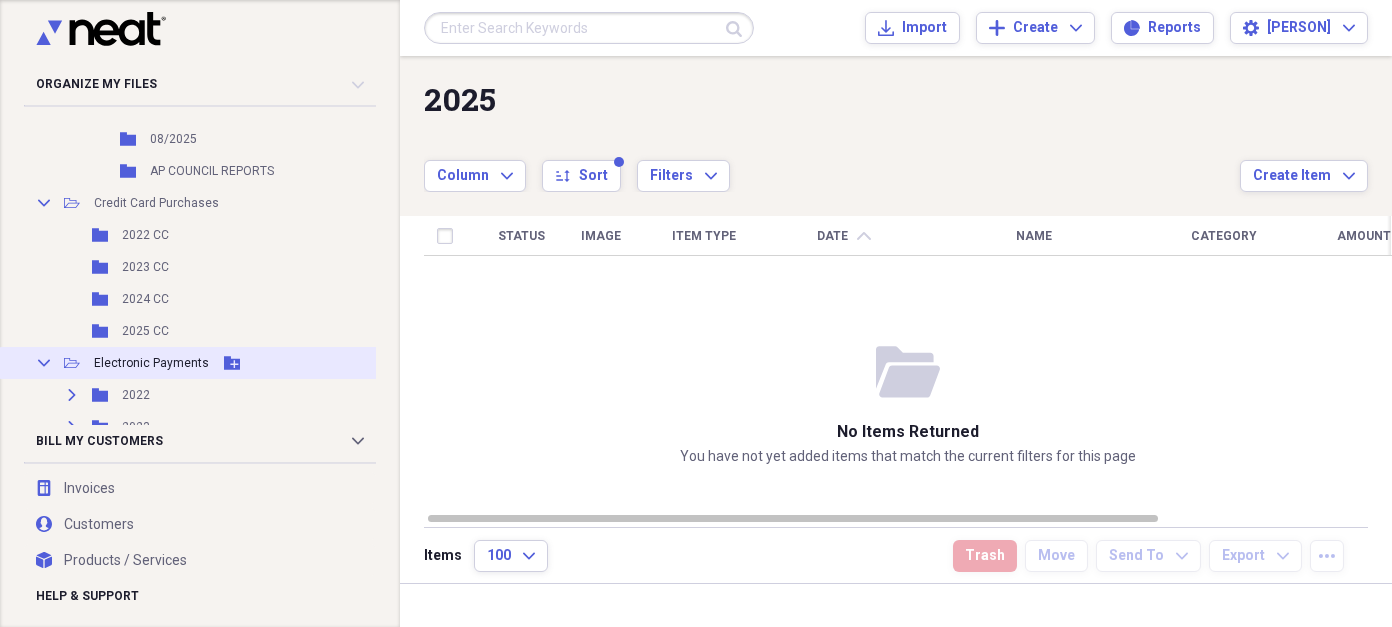 click on "Electronic Payments" at bounding box center (151, 363) 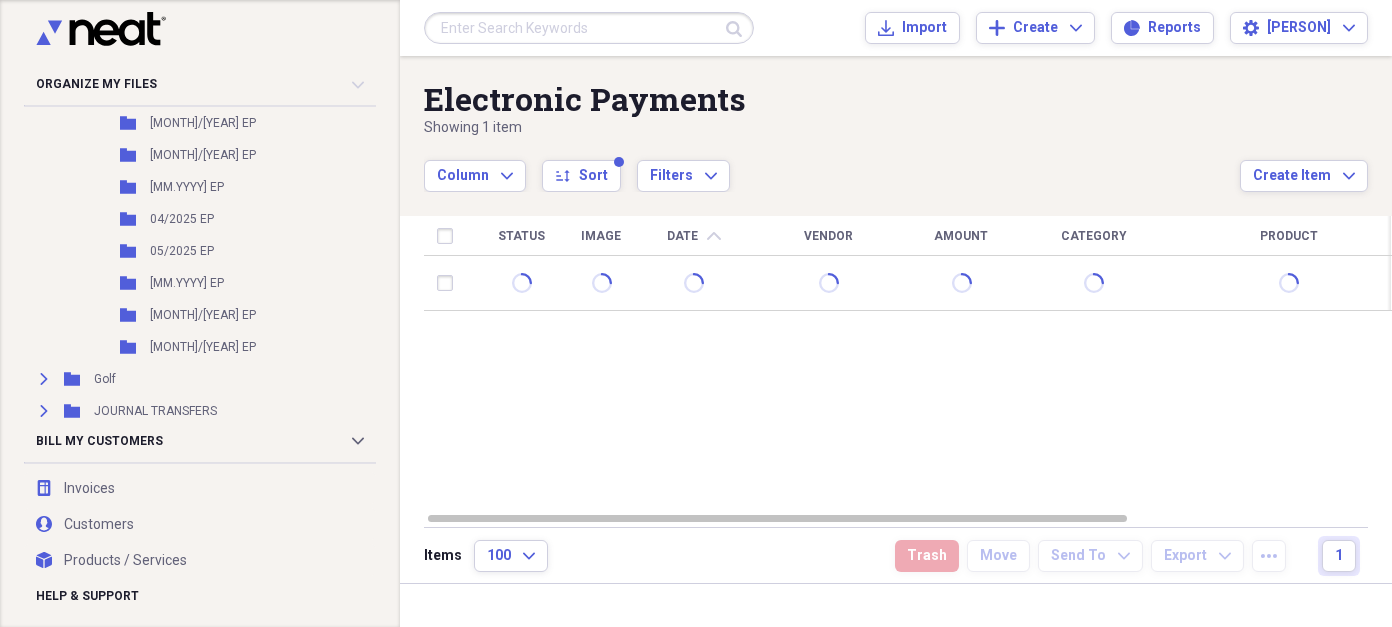 scroll, scrollTop: 1100, scrollLeft: 0, axis: vertical 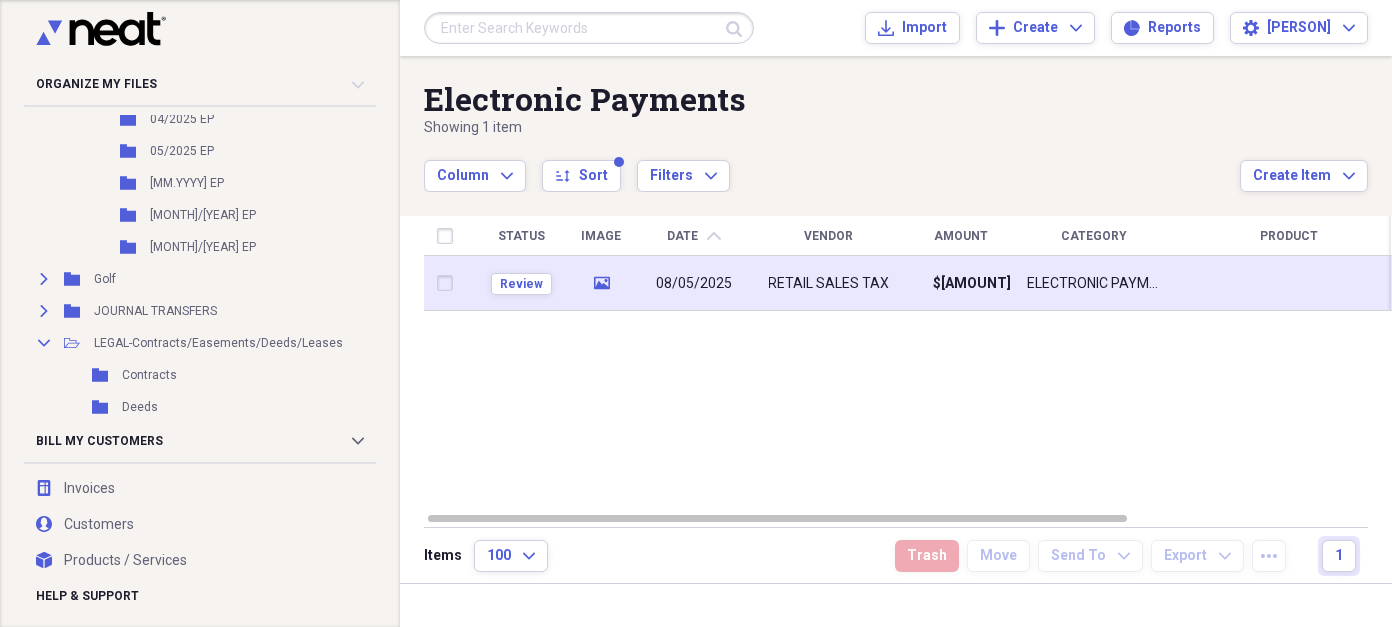 click on "08/05/2025" at bounding box center [694, 283] 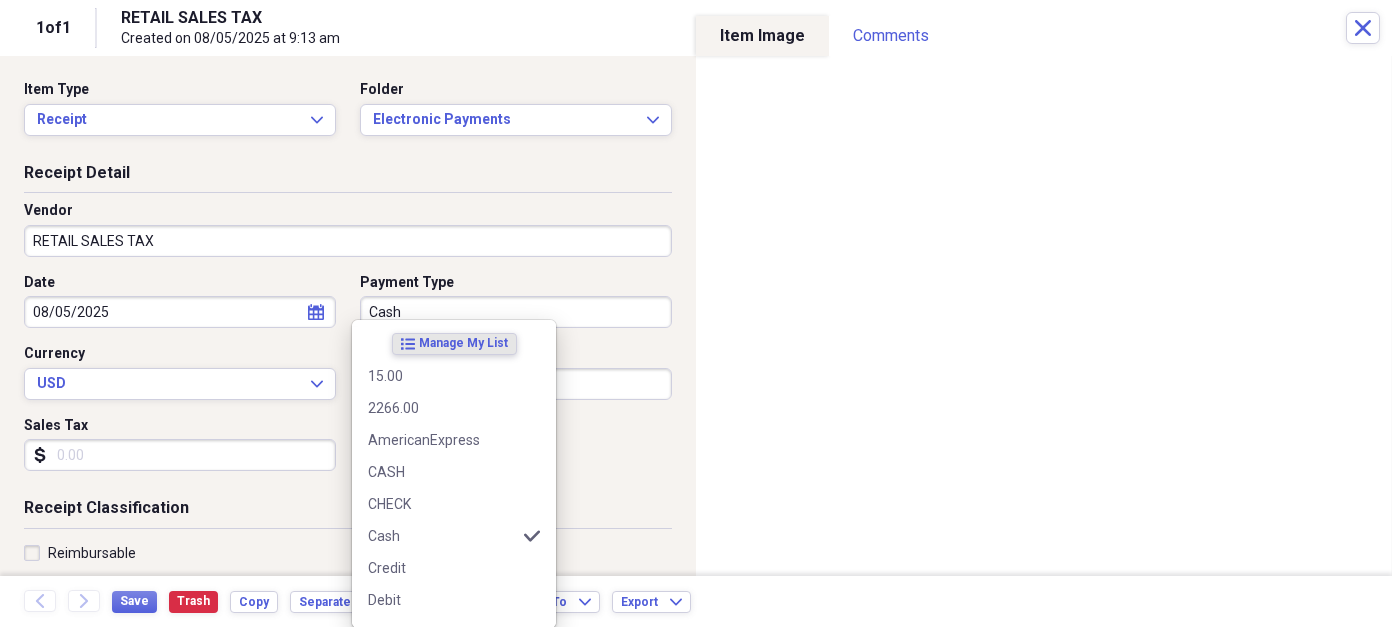 click on "Cash" at bounding box center (516, 312) 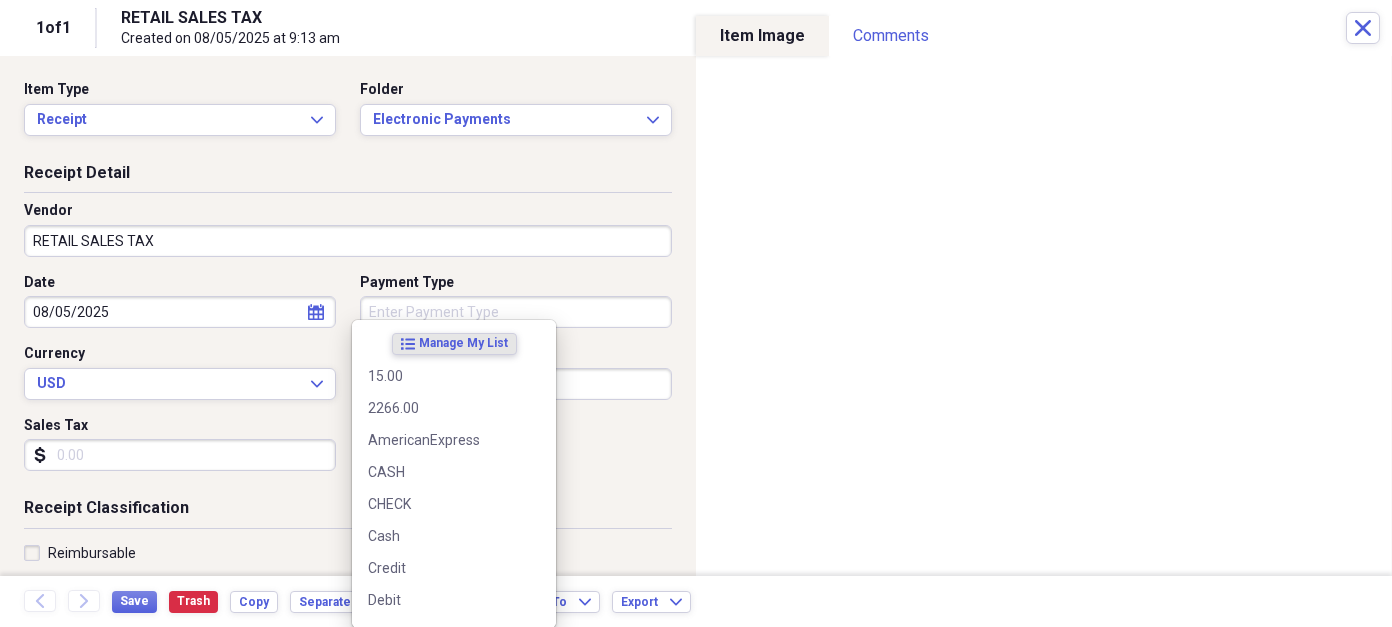 type 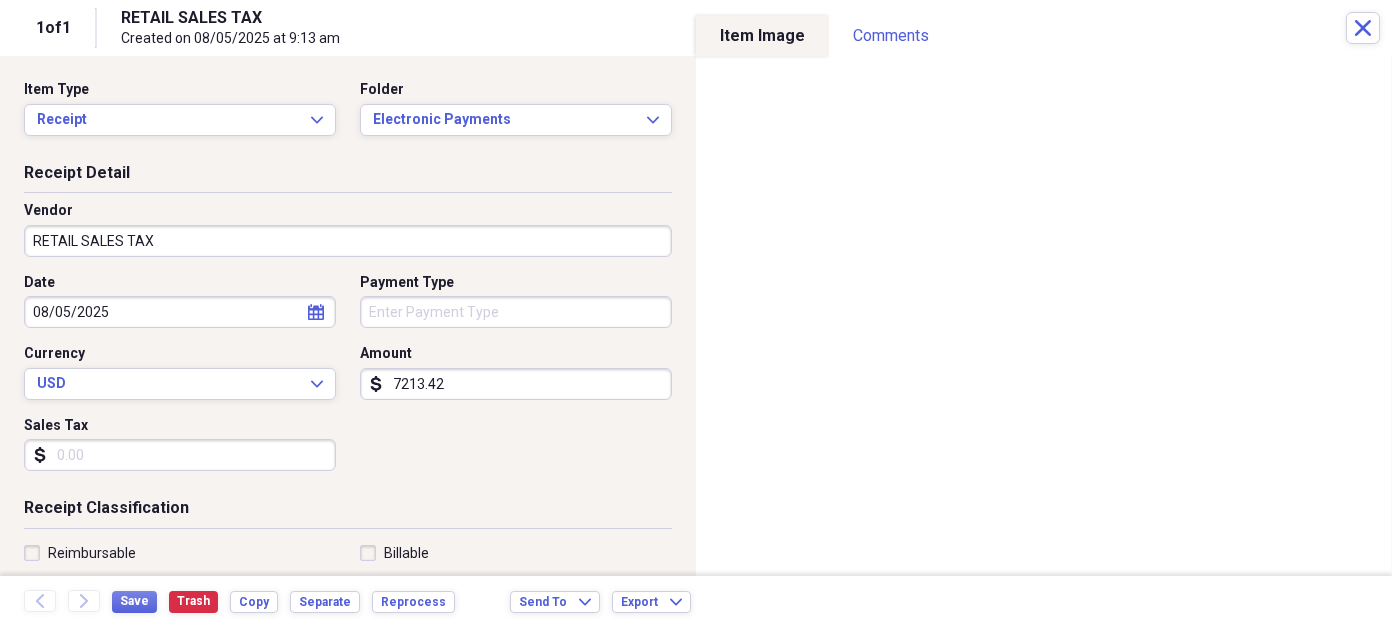 type on "7213.42" 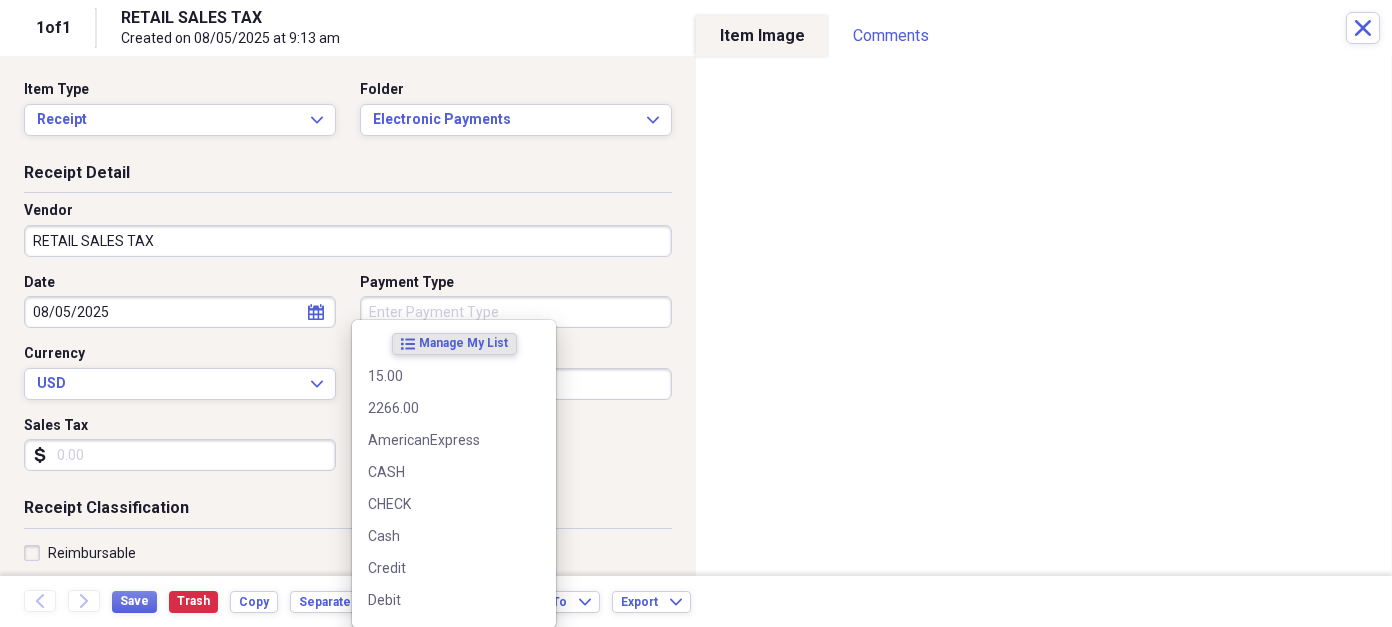 click on "Payment Type" at bounding box center (516, 312) 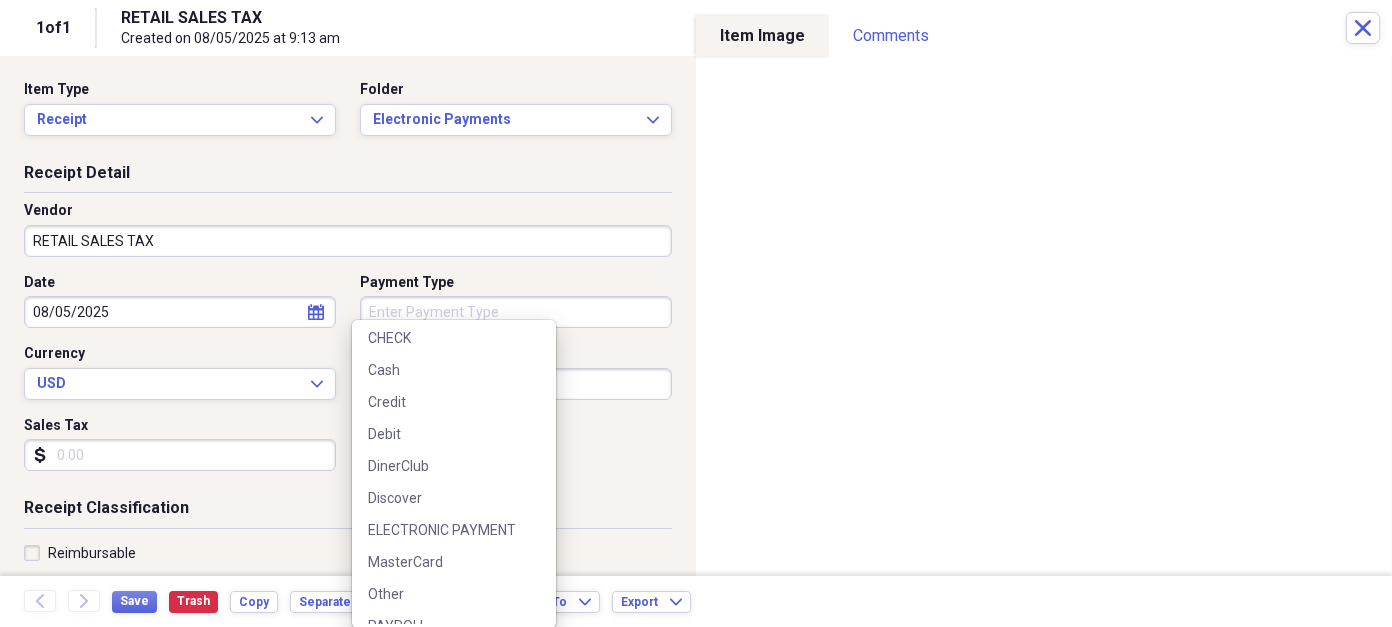 scroll, scrollTop: 200, scrollLeft: 0, axis: vertical 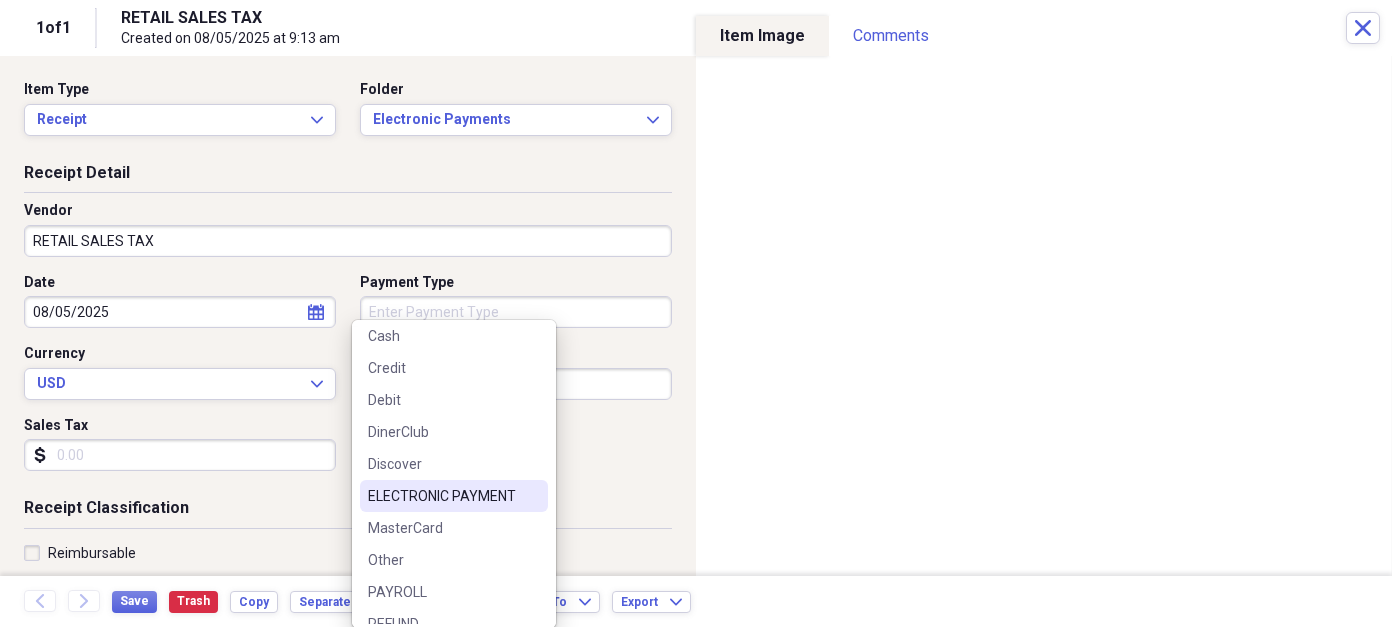click on "ELECTRONIC PAYMENT" at bounding box center (442, 496) 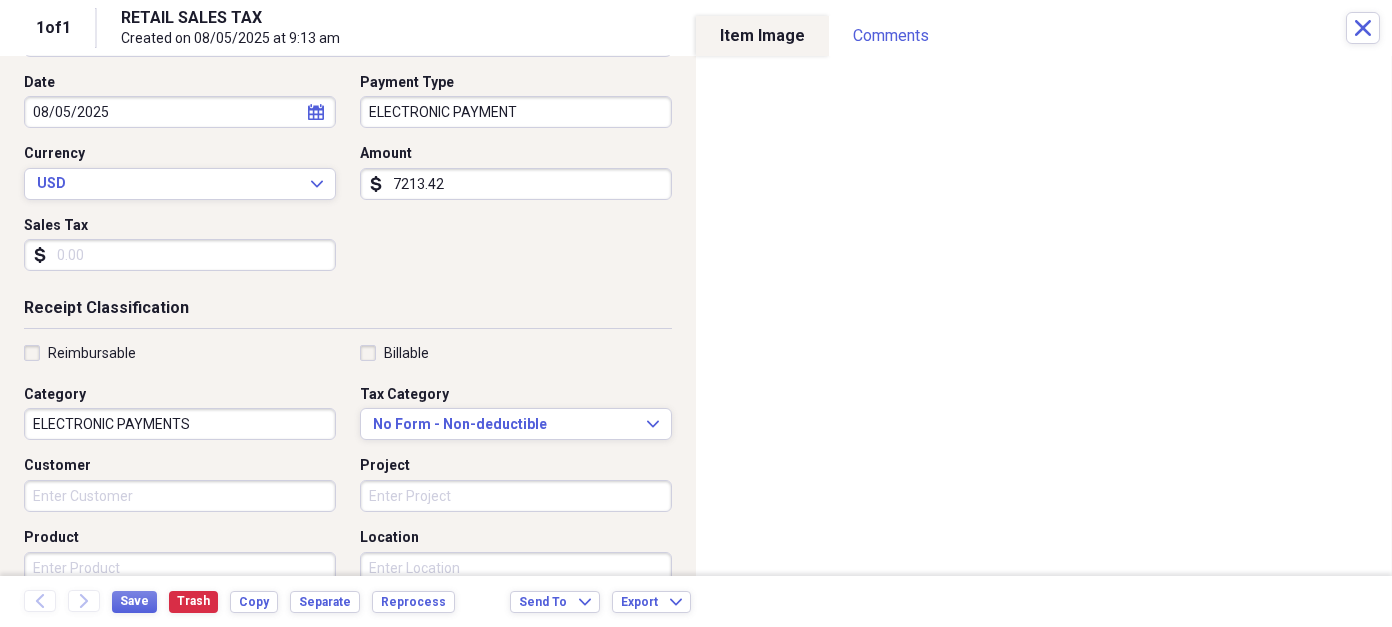 scroll, scrollTop: 300, scrollLeft: 0, axis: vertical 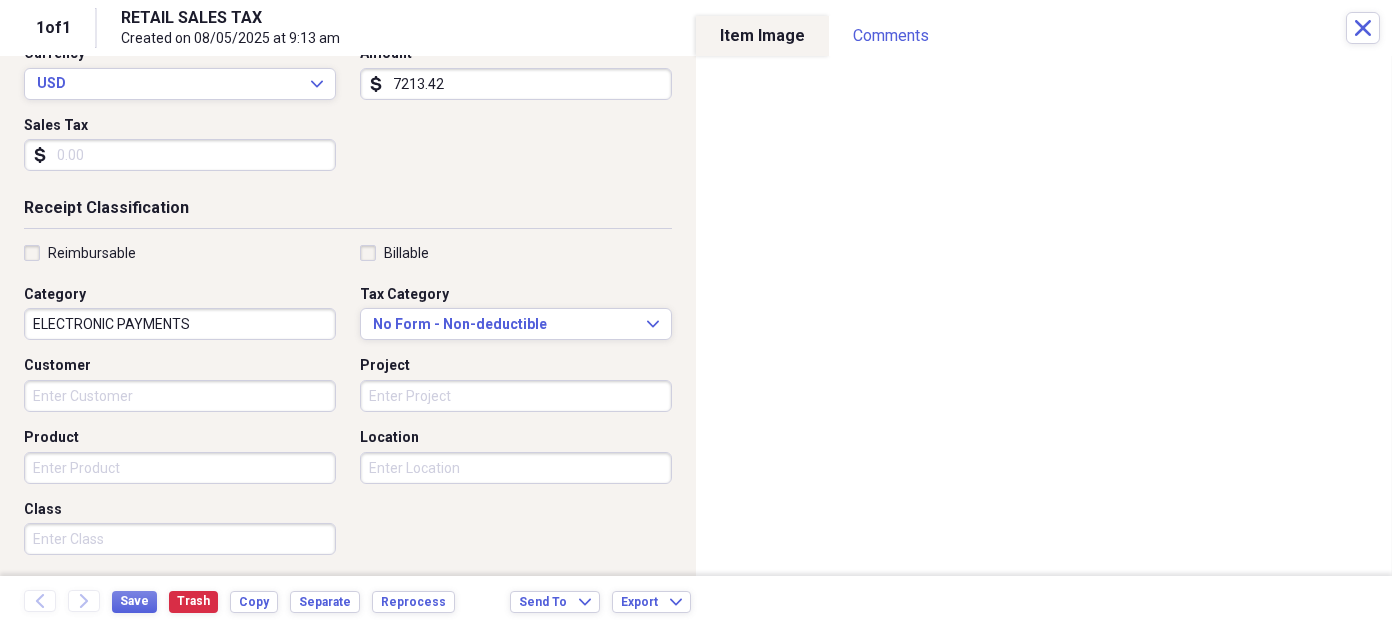 click on "Product" at bounding box center [180, 468] 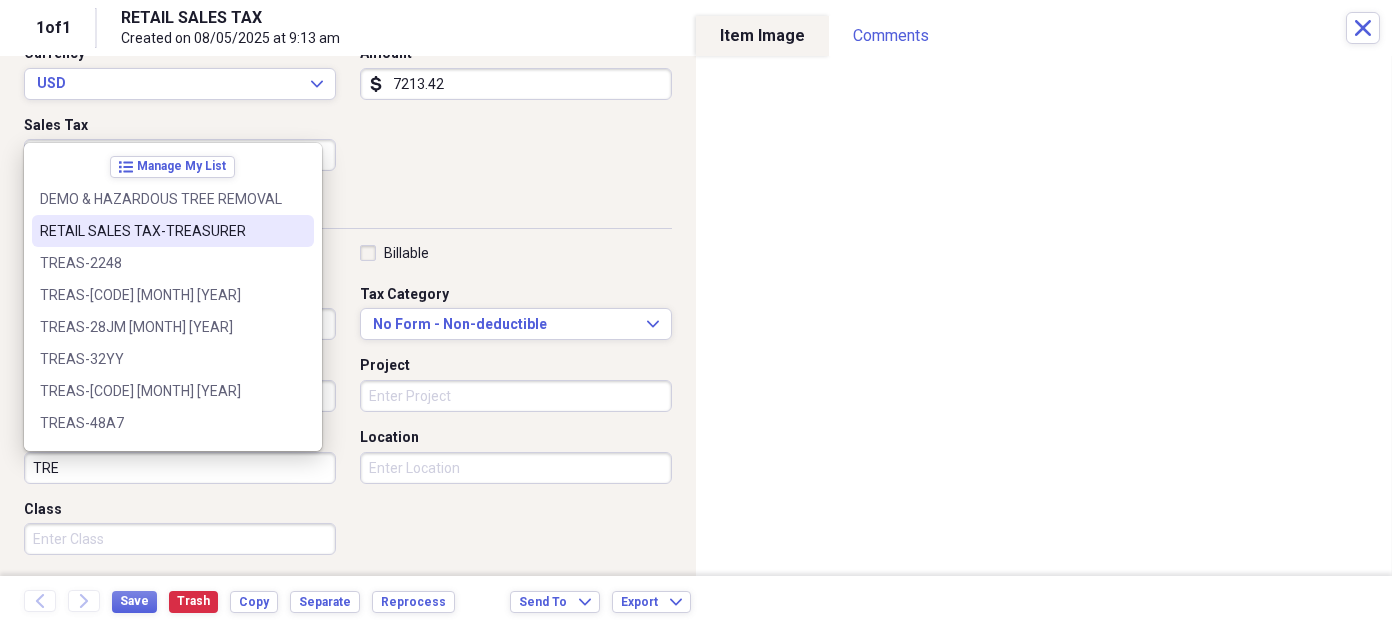 click on "RETAIL SALES TAX-TREASURER" at bounding box center (161, 231) 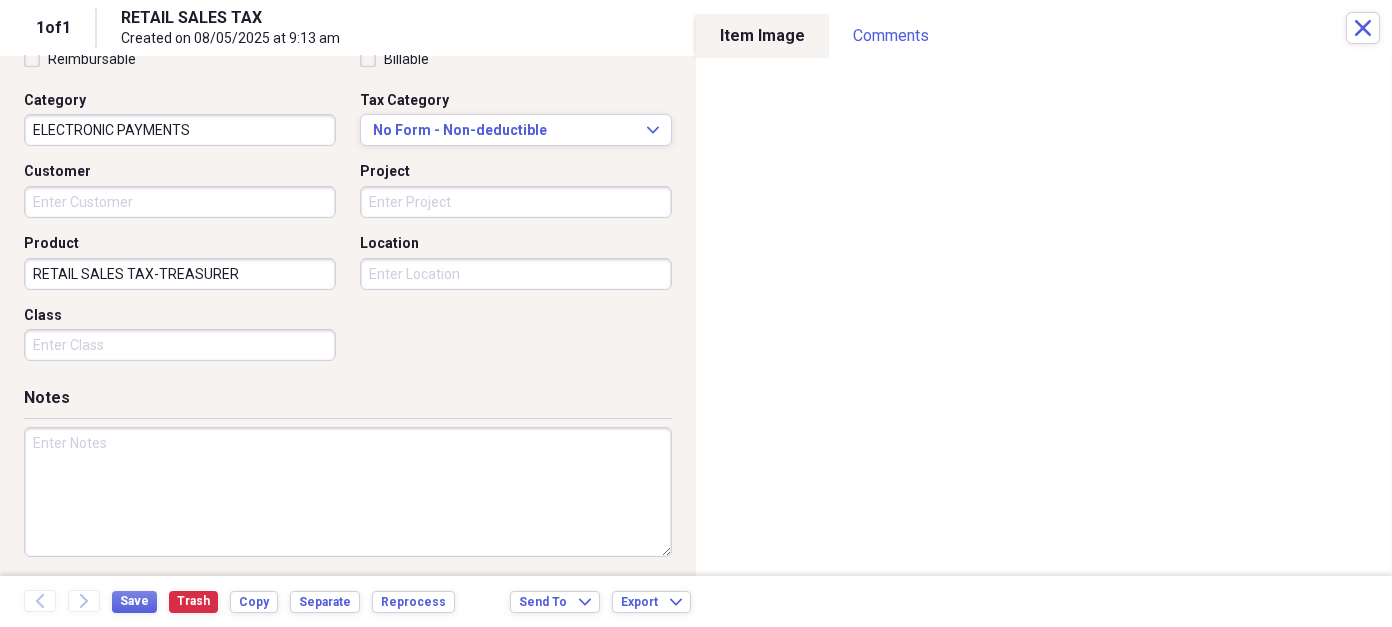 scroll, scrollTop: 497, scrollLeft: 0, axis: vertical 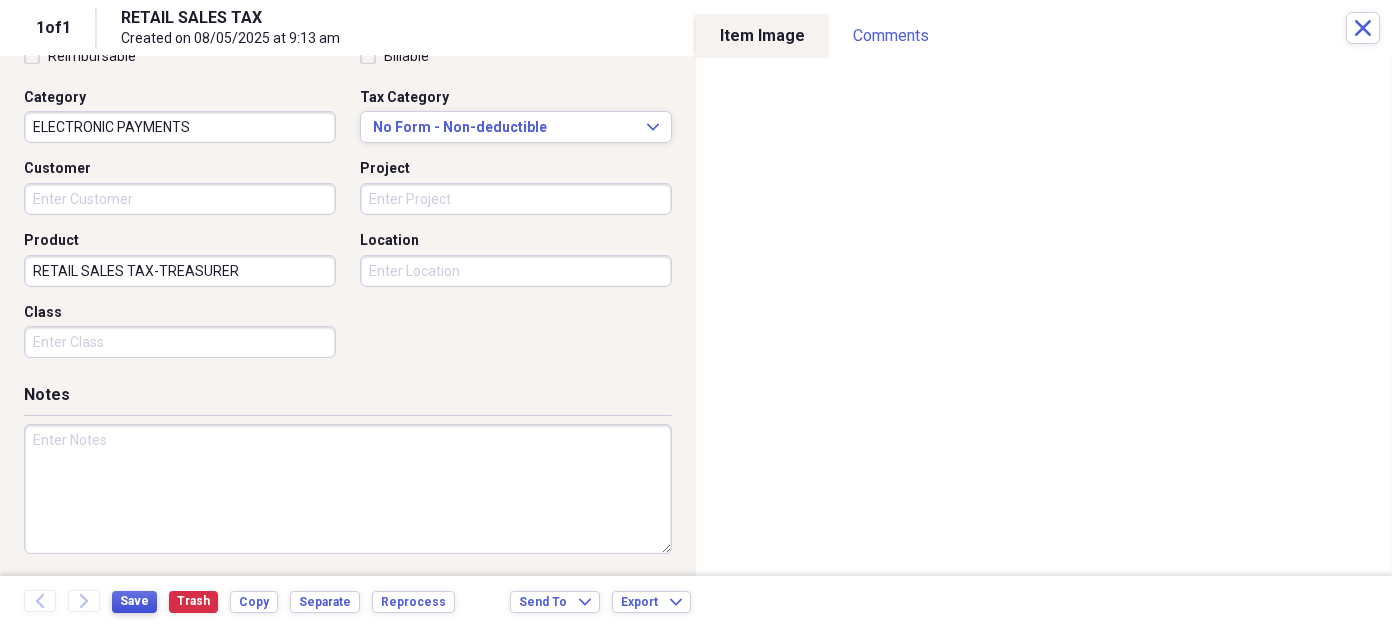 click on "Save" at bounding box center [134, 601] 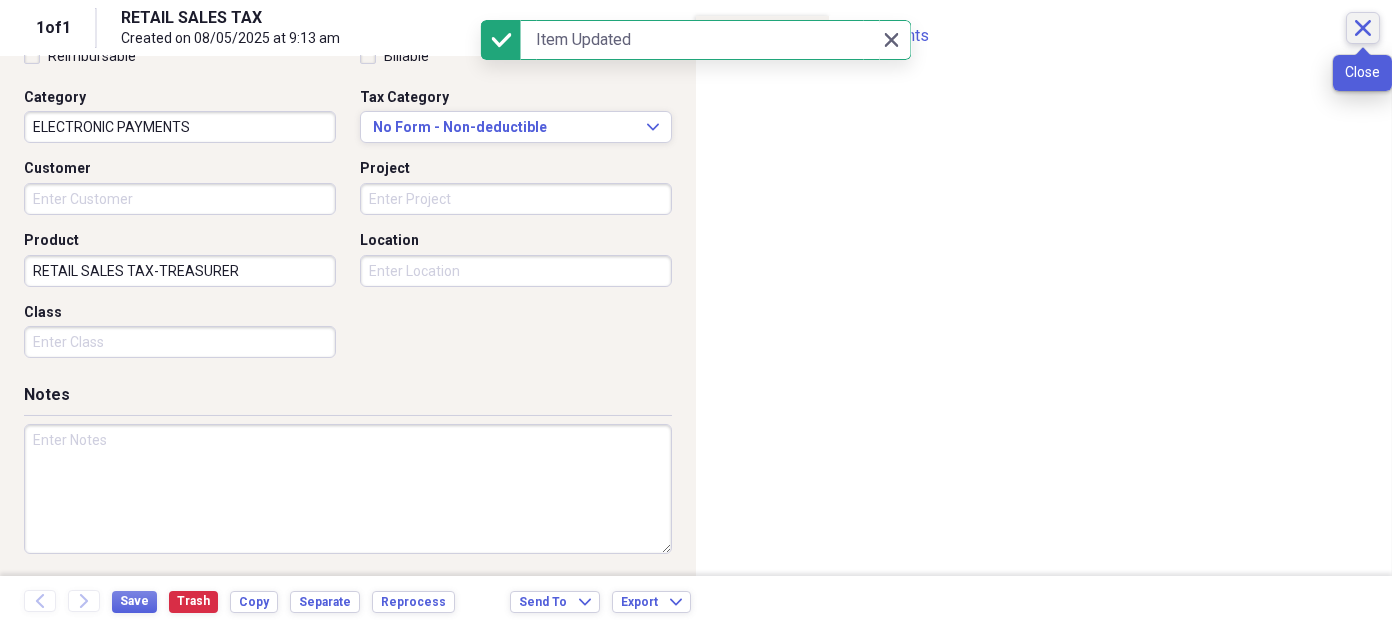 click on "Close" 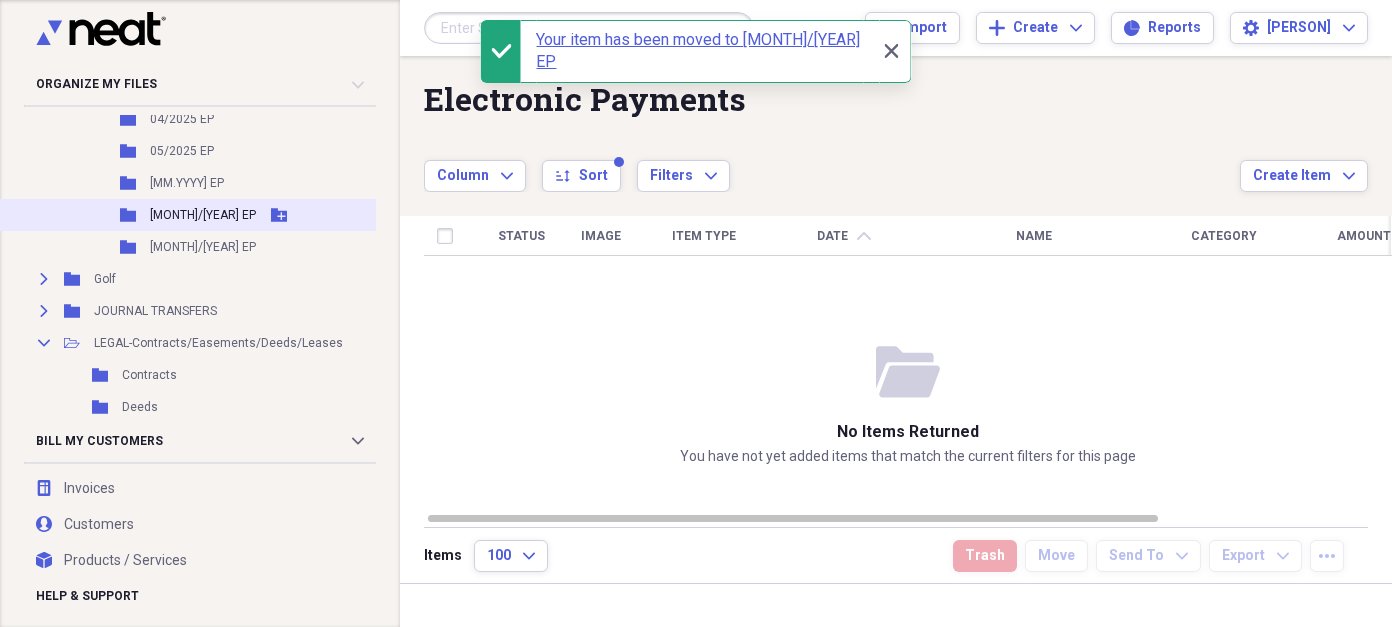 click on "[MONTH]/[YEAR] EP" at bounding box center (203, 215) 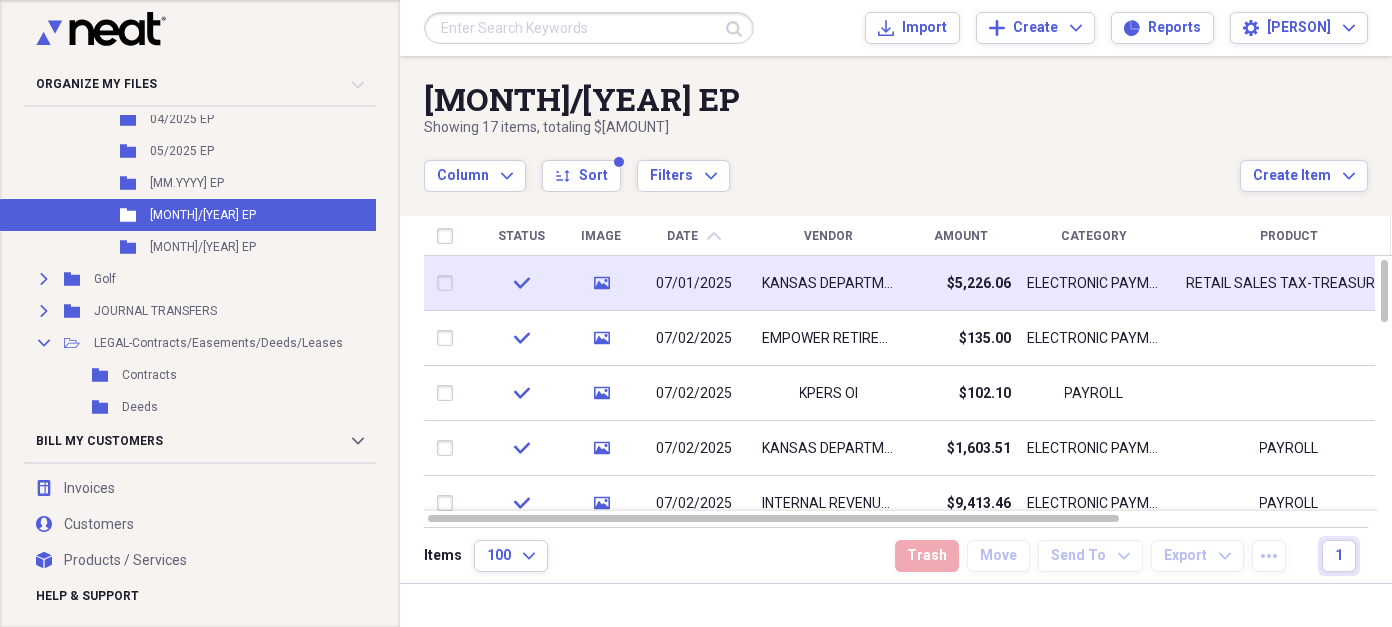 click on "07/01/2025" at bounding box center (694, 284) 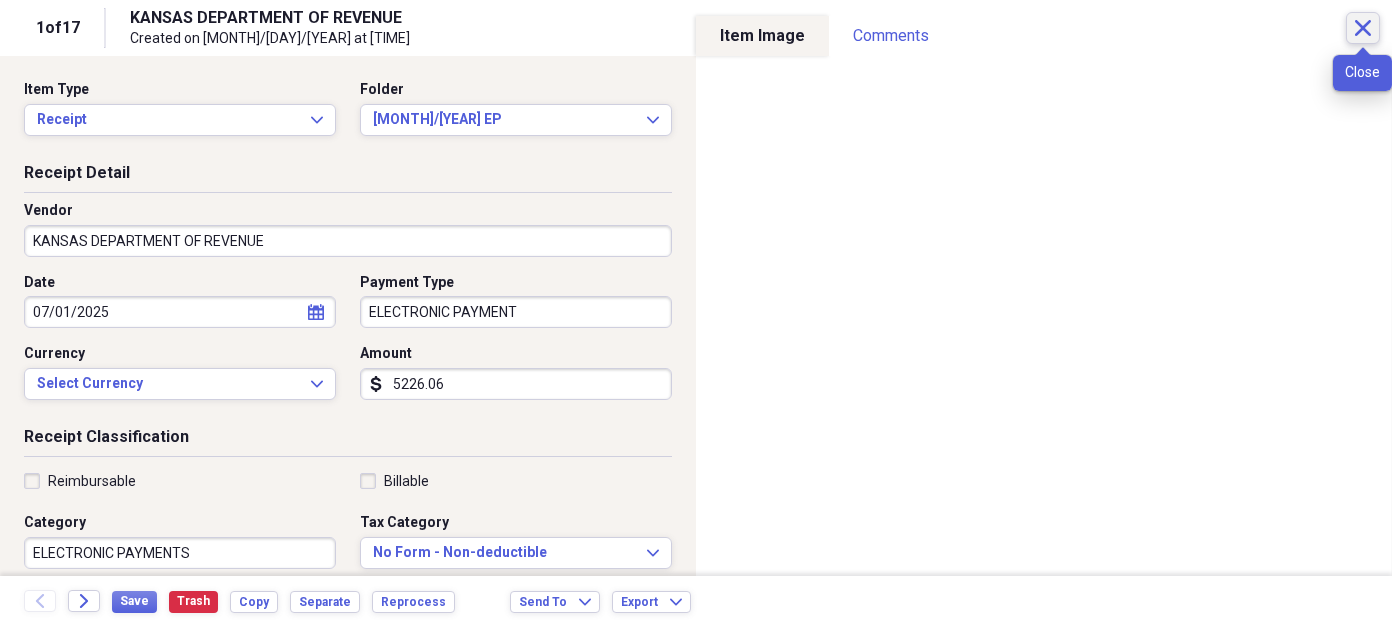 click 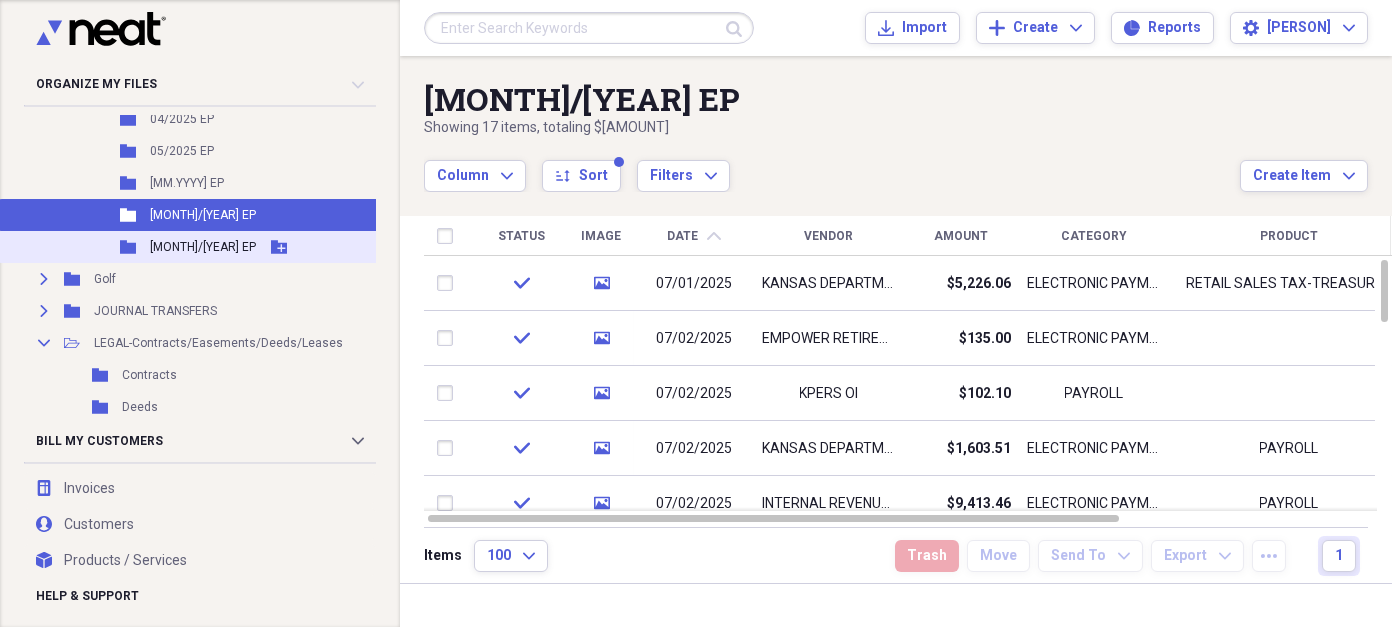 click on "[MONTH]/[YEAR] EP" at bounding box center (203, 247) 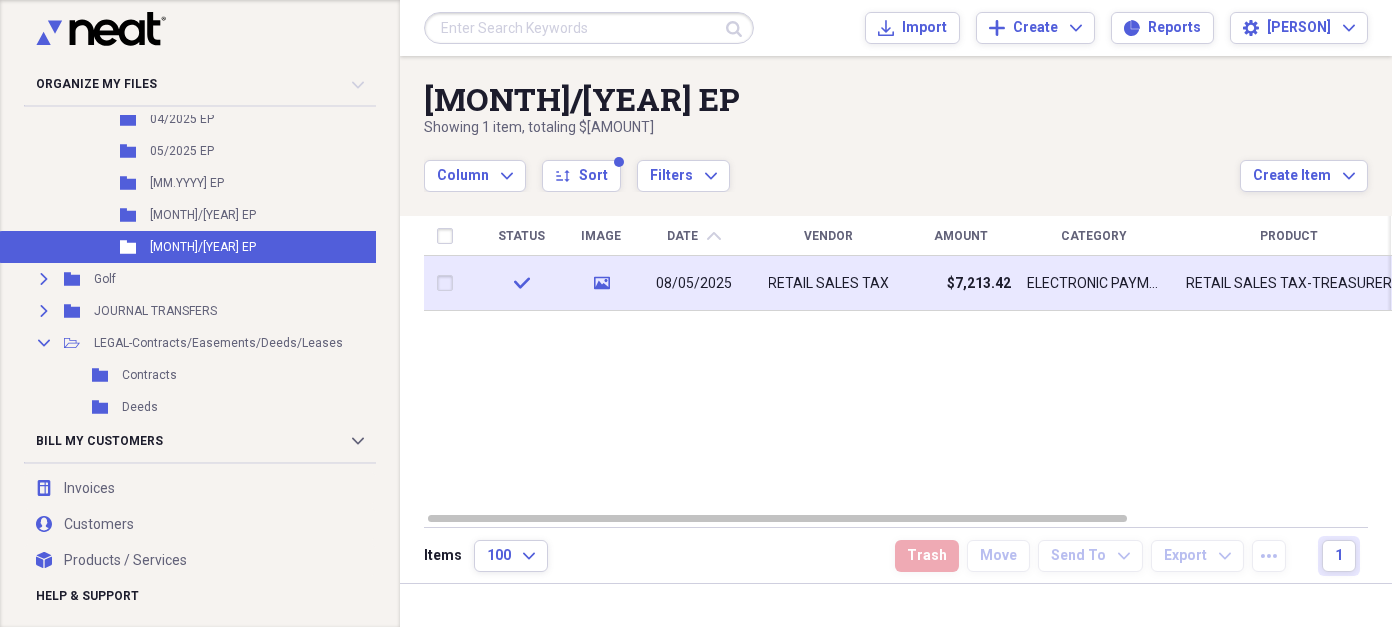 click on "08/05/2025" at bounding box center [694, 283] 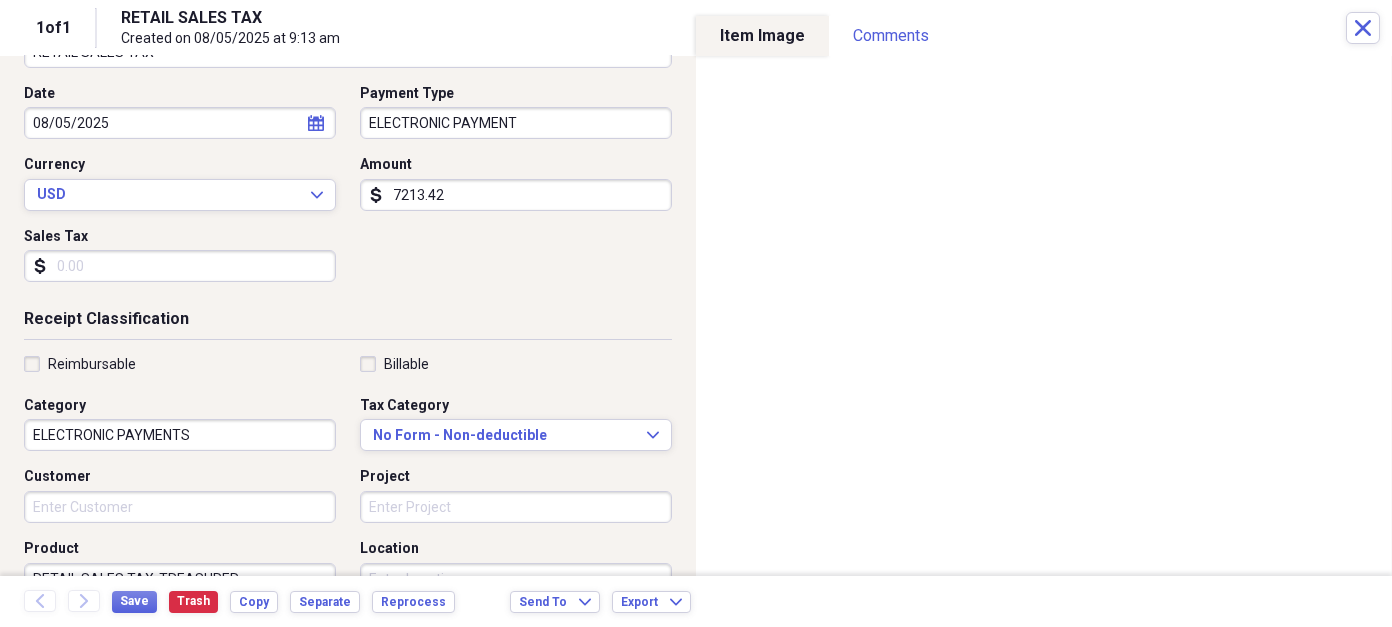 scroll, scrollTop: 200, scrollLeft: 0, axis: vertical 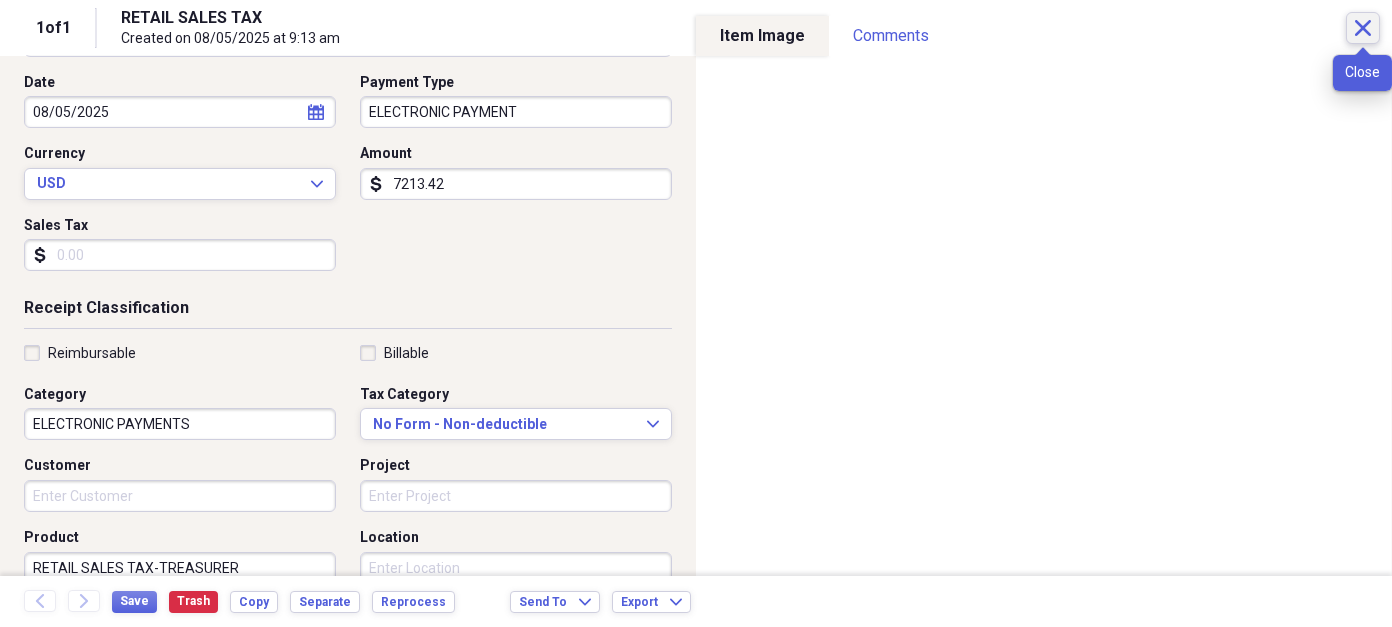 click on "Close" 